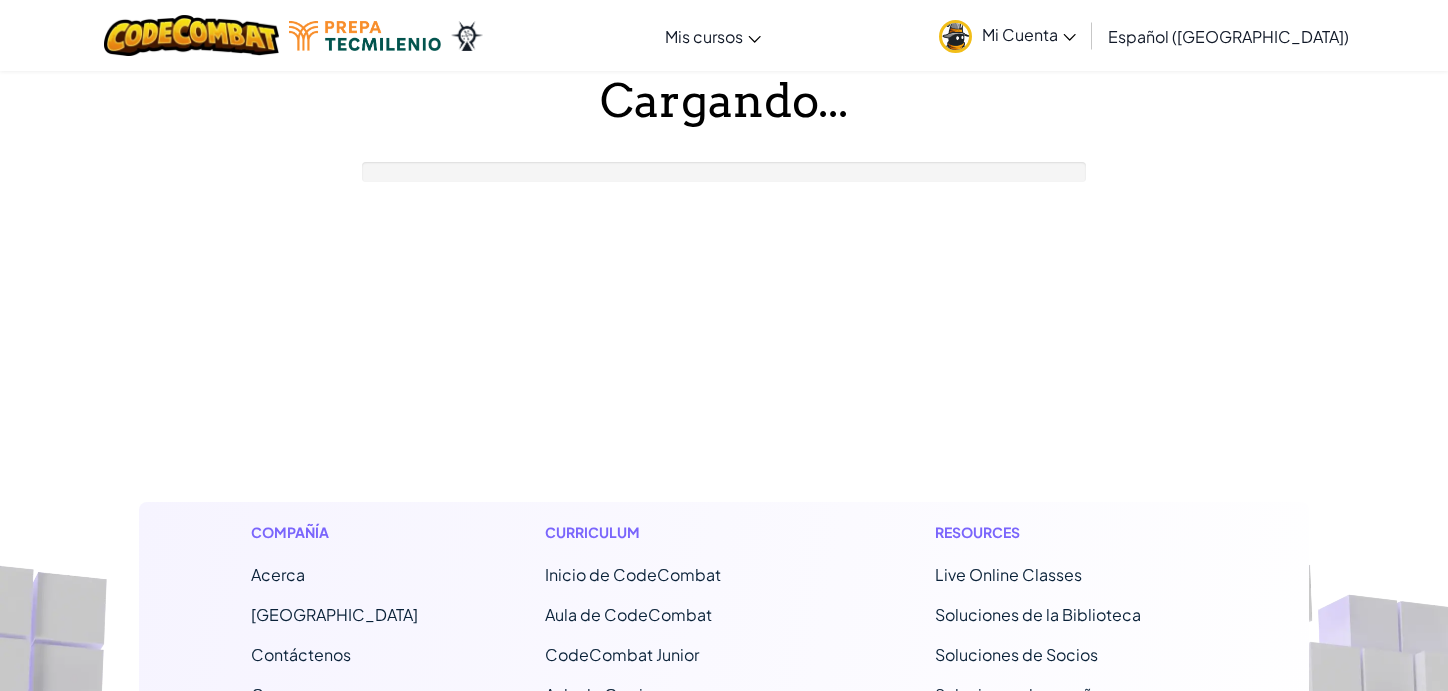 scroll, scrollTop: 0, scrollLeft: 0, axis: both 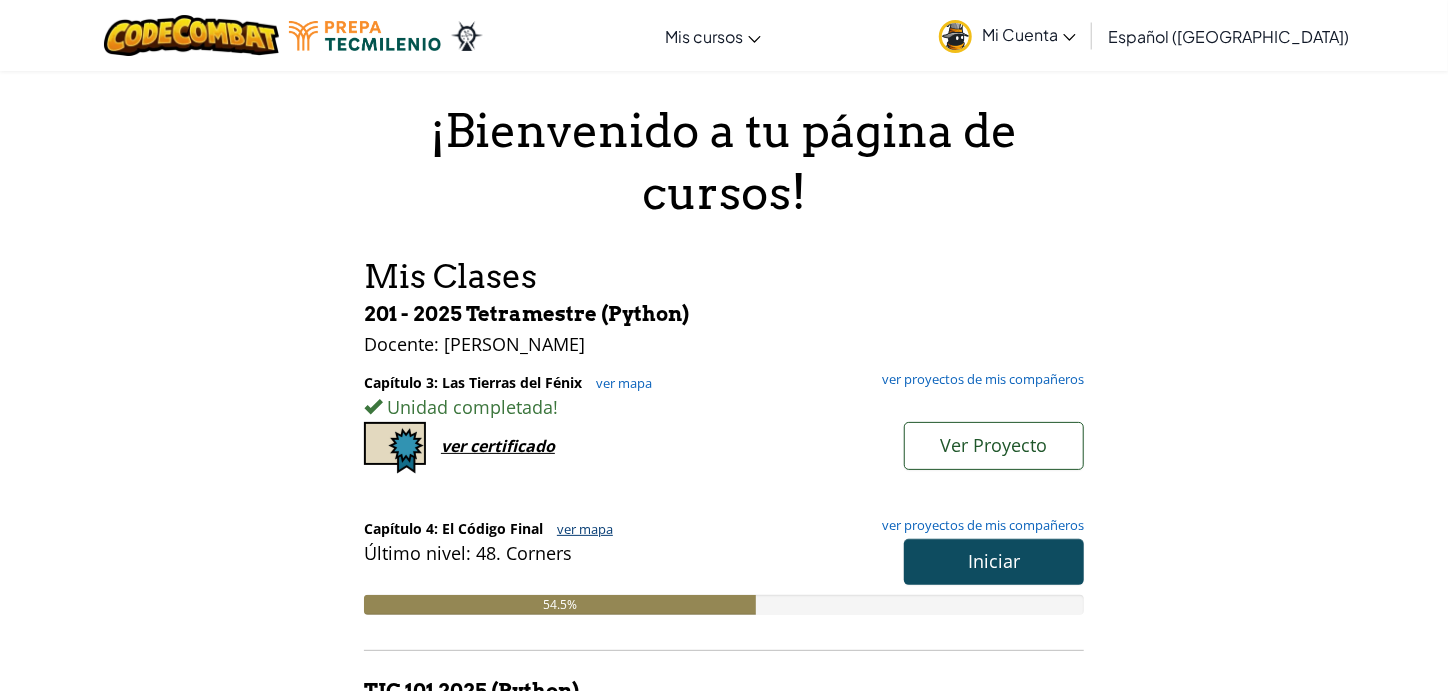 click on "ver mapa" at bounding box center [580, 529] 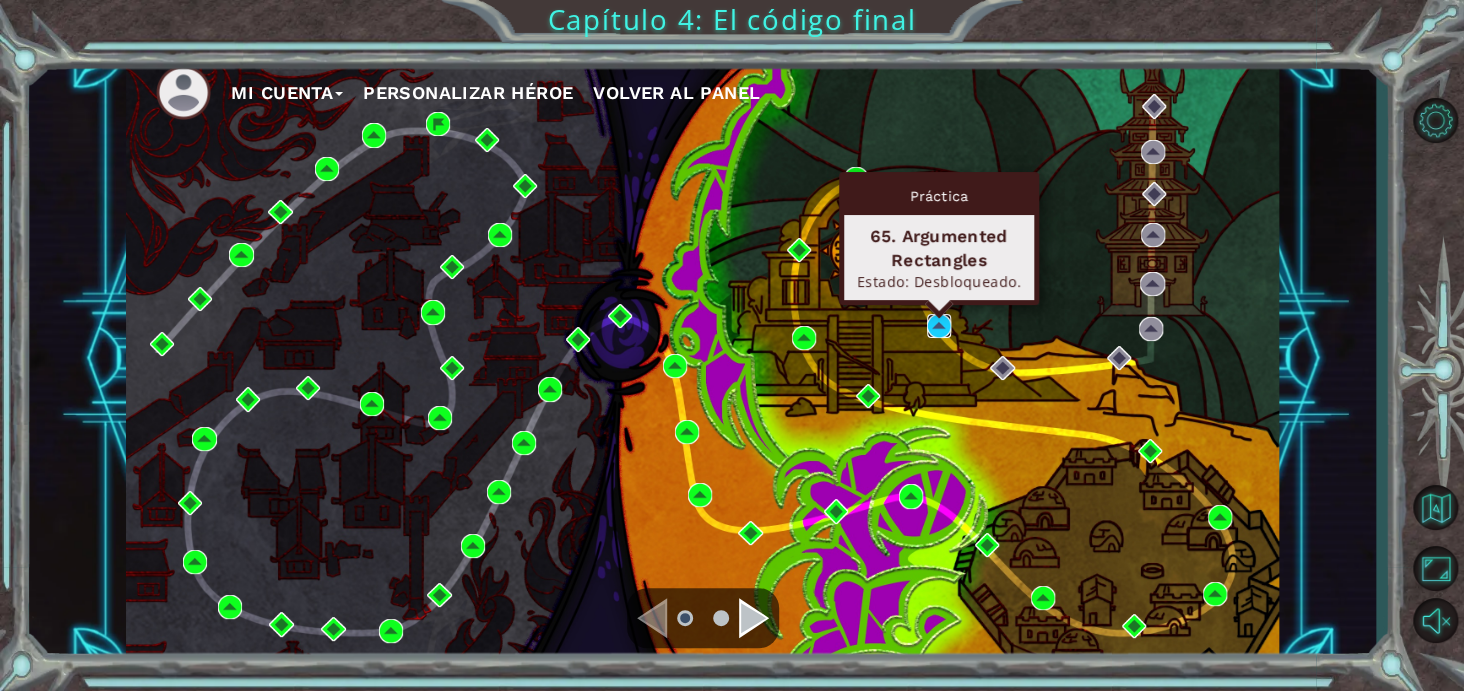 click at bounding box center (939, 326) 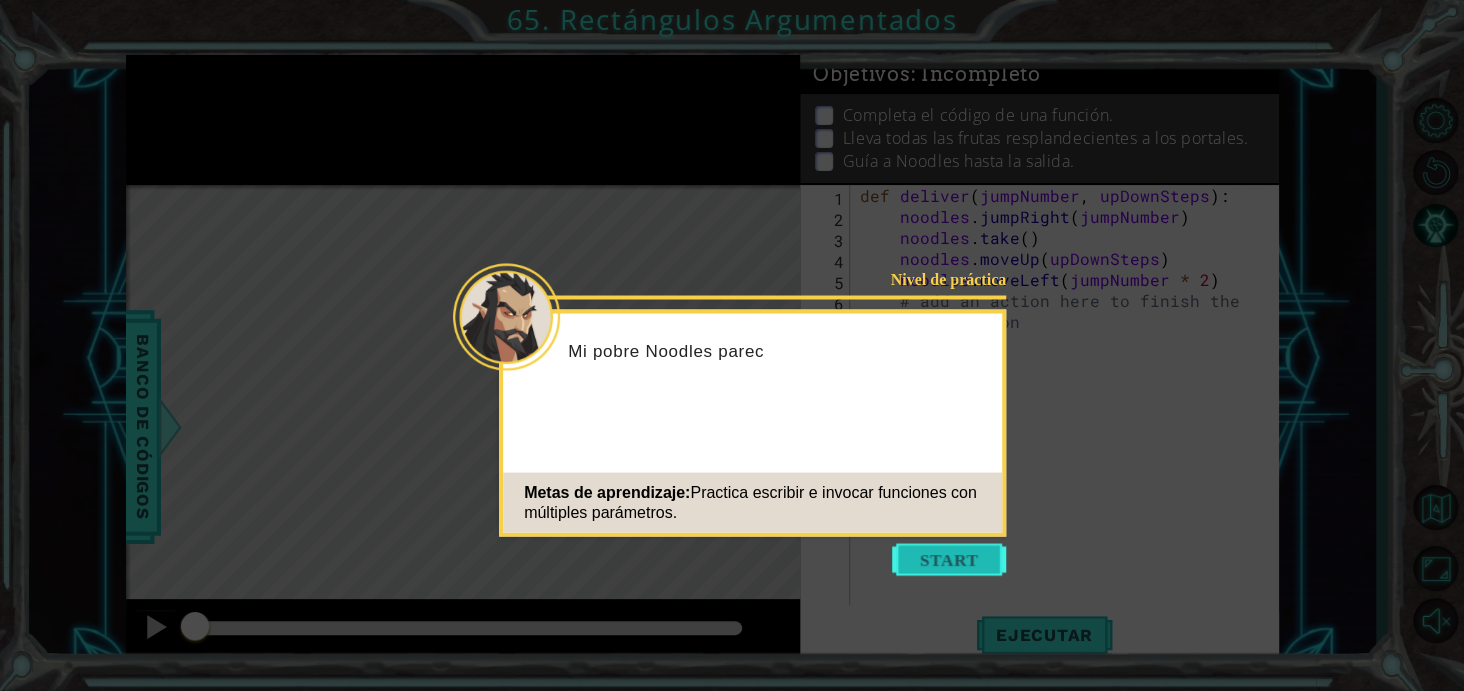 click at bounding box center [949, 559] 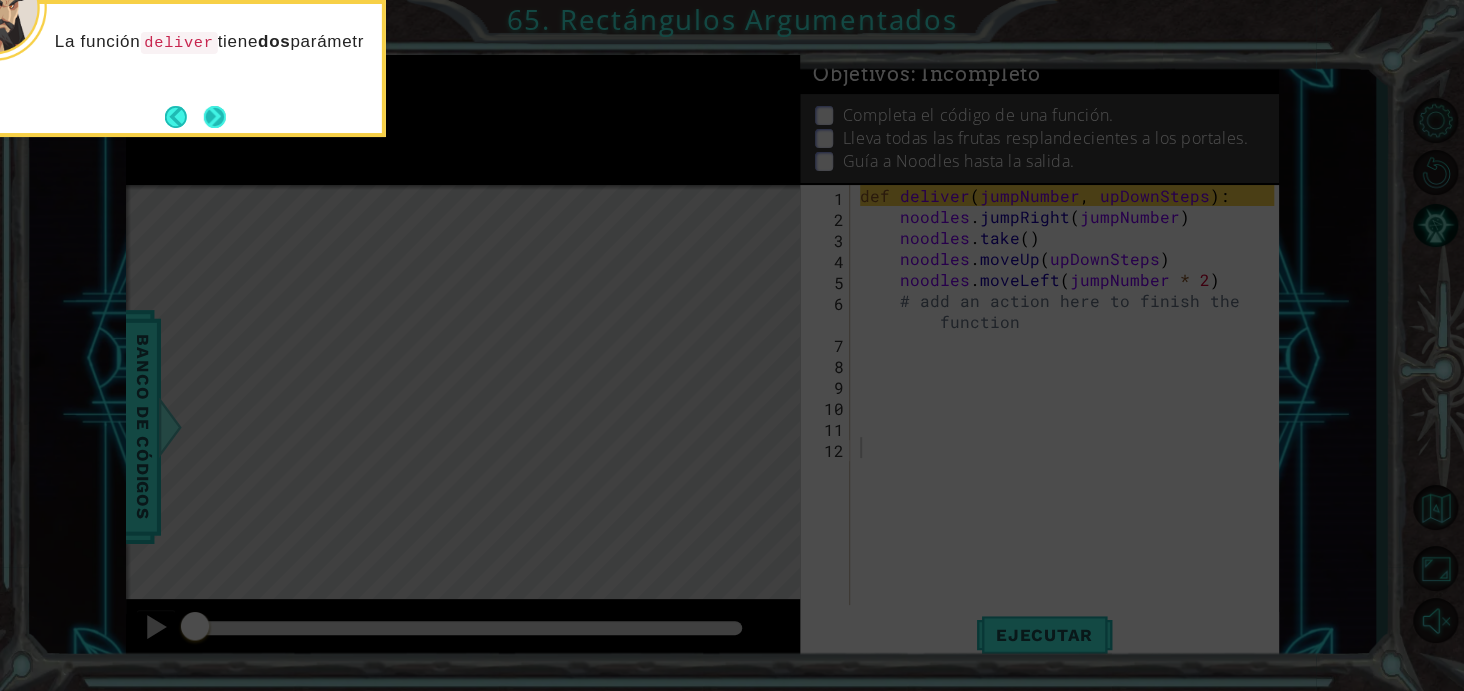 click at bounding box center (215, 117) 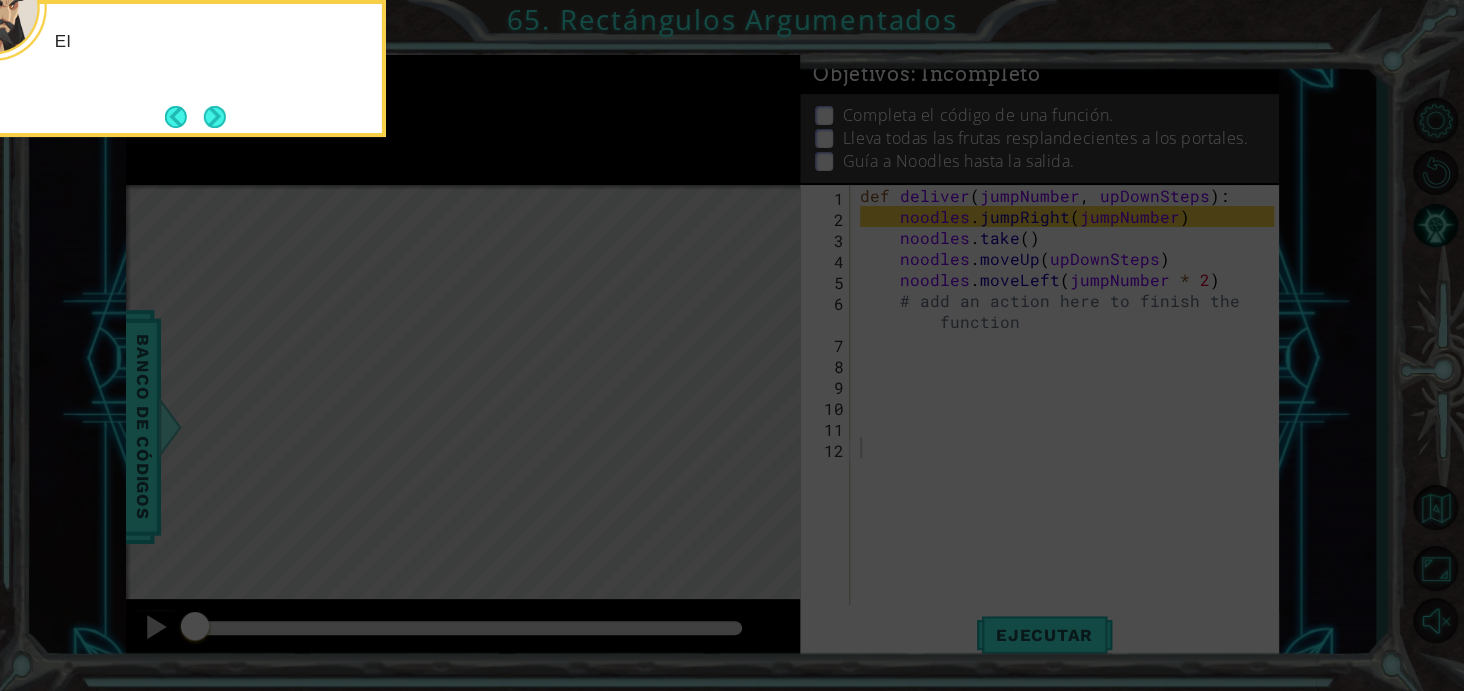 click at bounding box center (215, 117) 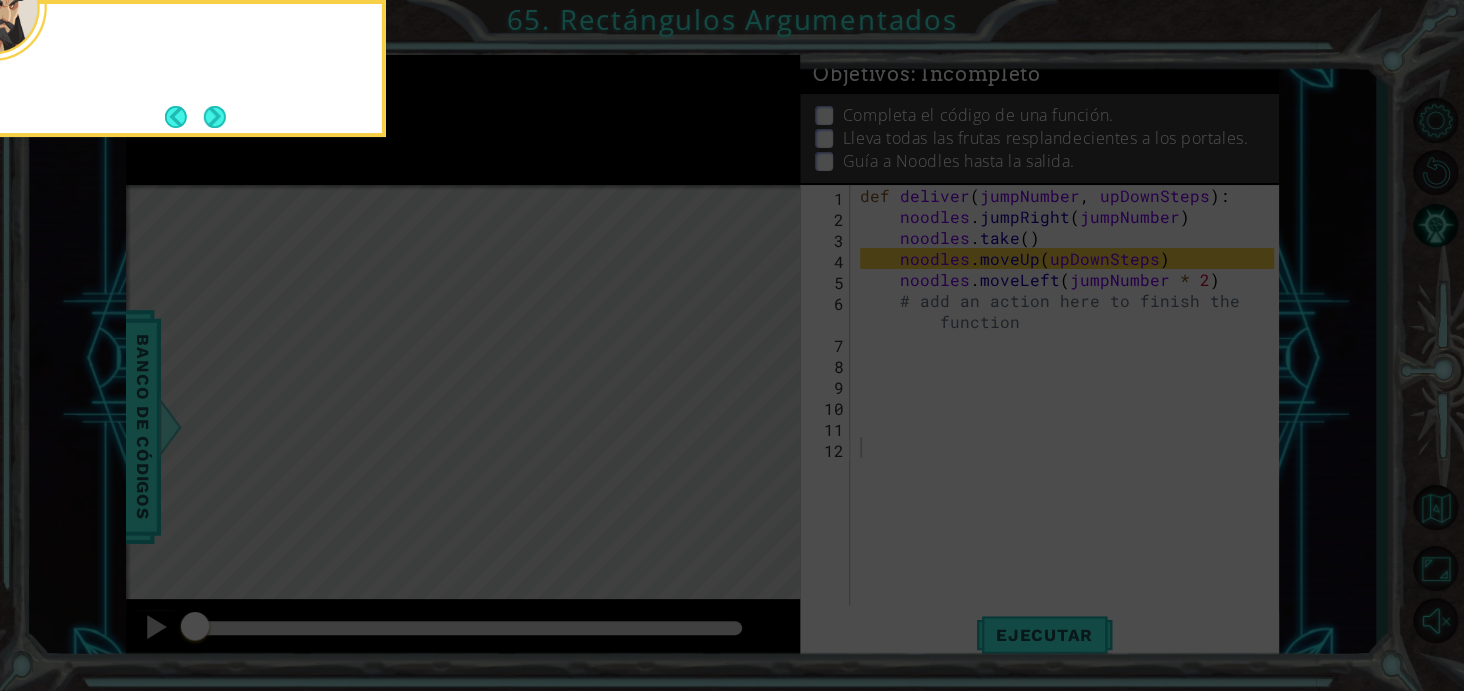 click at bounding box center (215, 117) 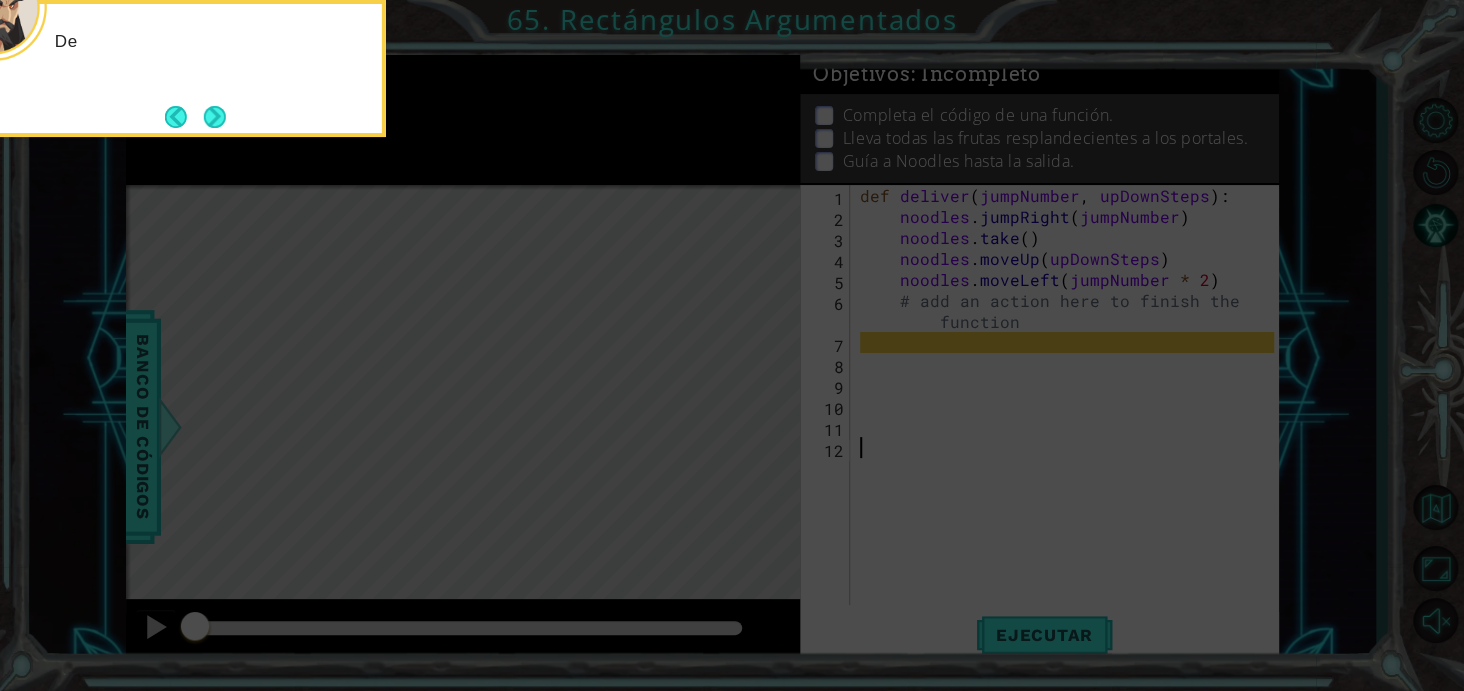 click at bounding box center [215, 117] 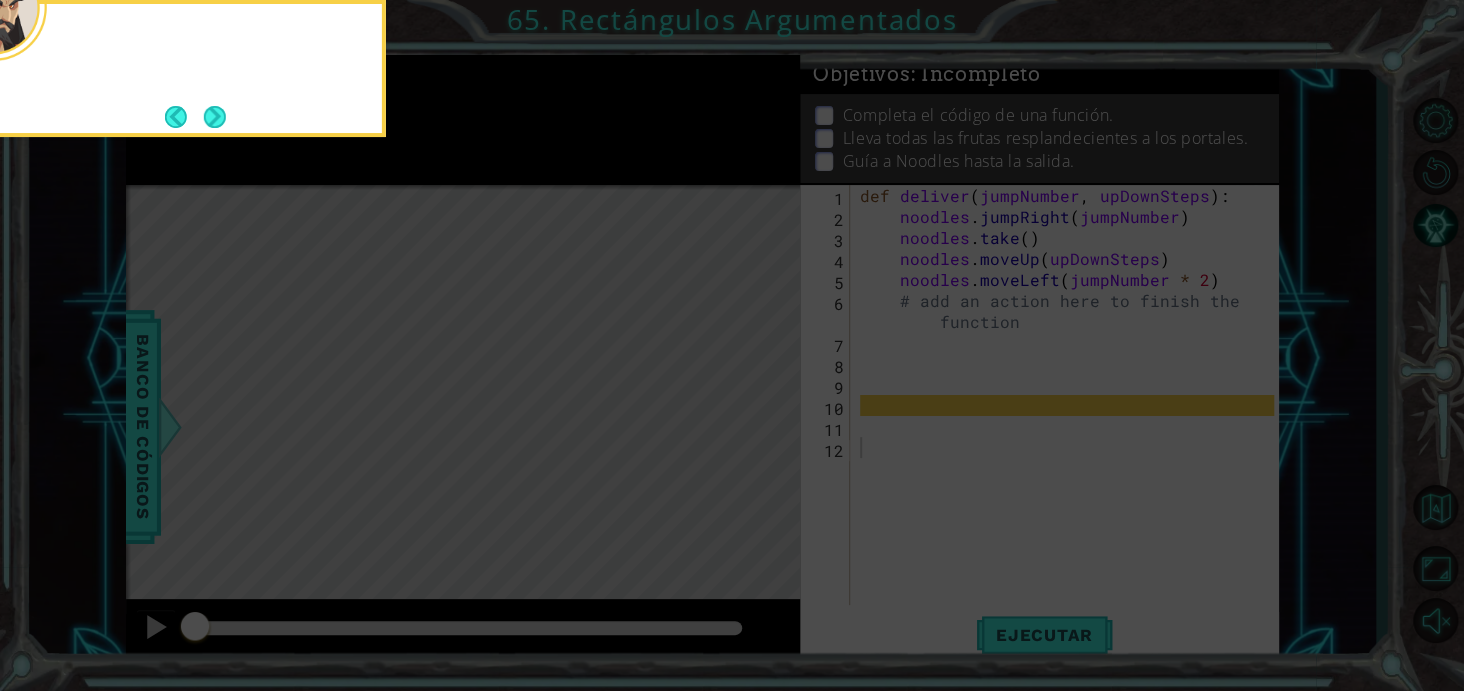 click at bounding box center (215, 117) 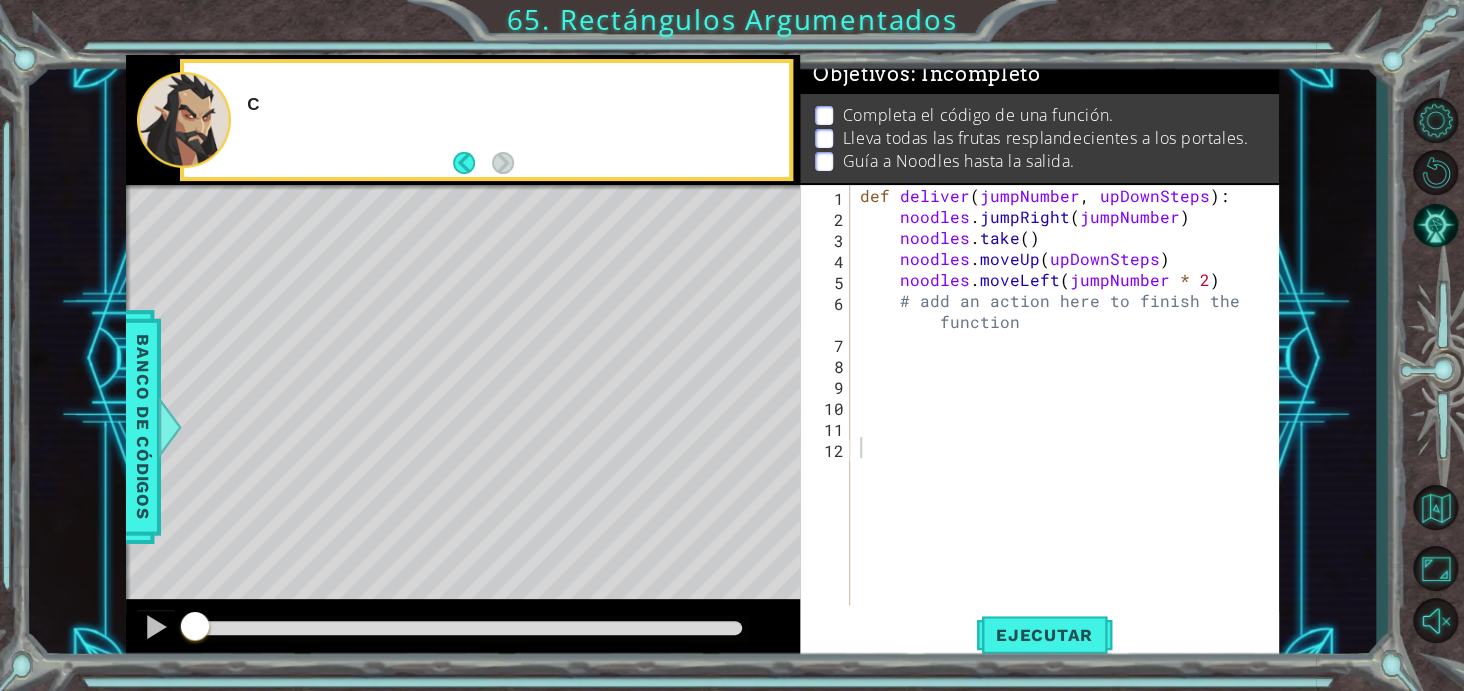 click at bounding box center (184, 120) 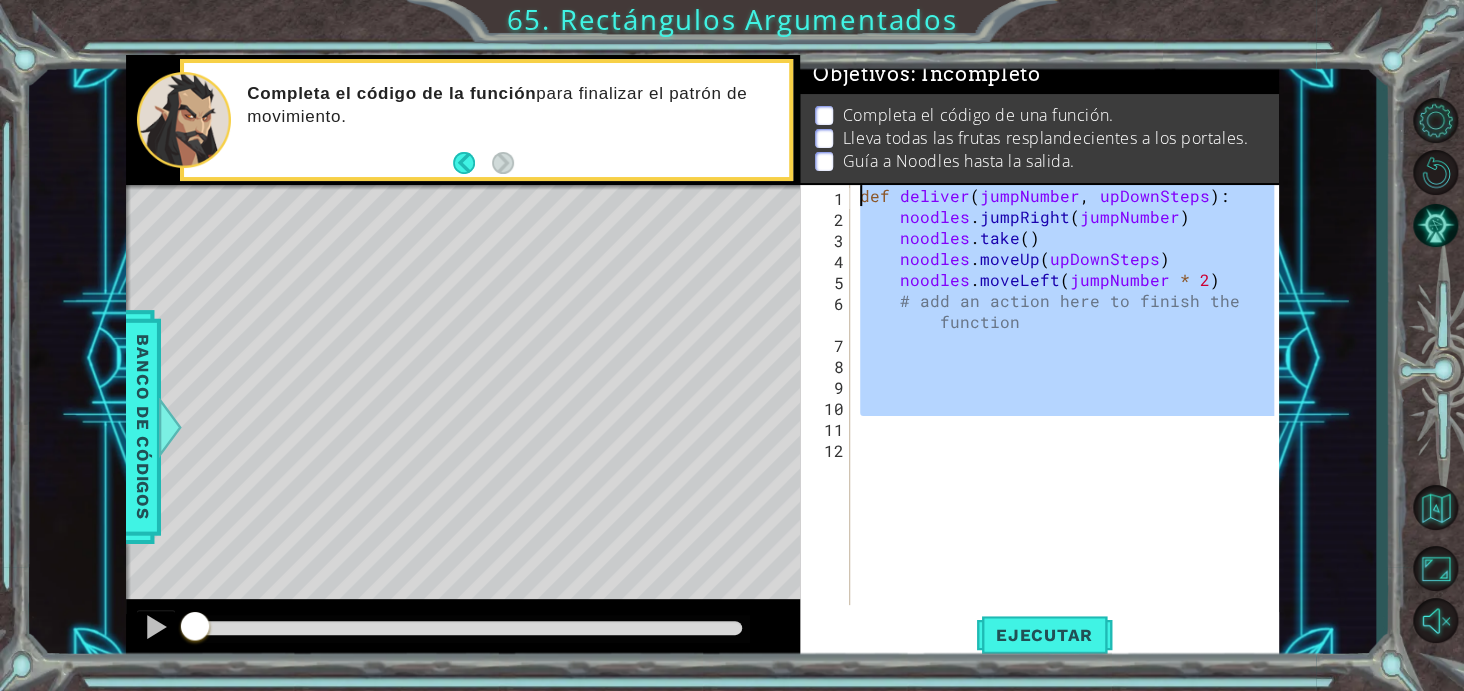 drag, startPoint x: 885, startPoint y: 431, endPoint x: 764, endPoint y: 3, distance: 444.77524 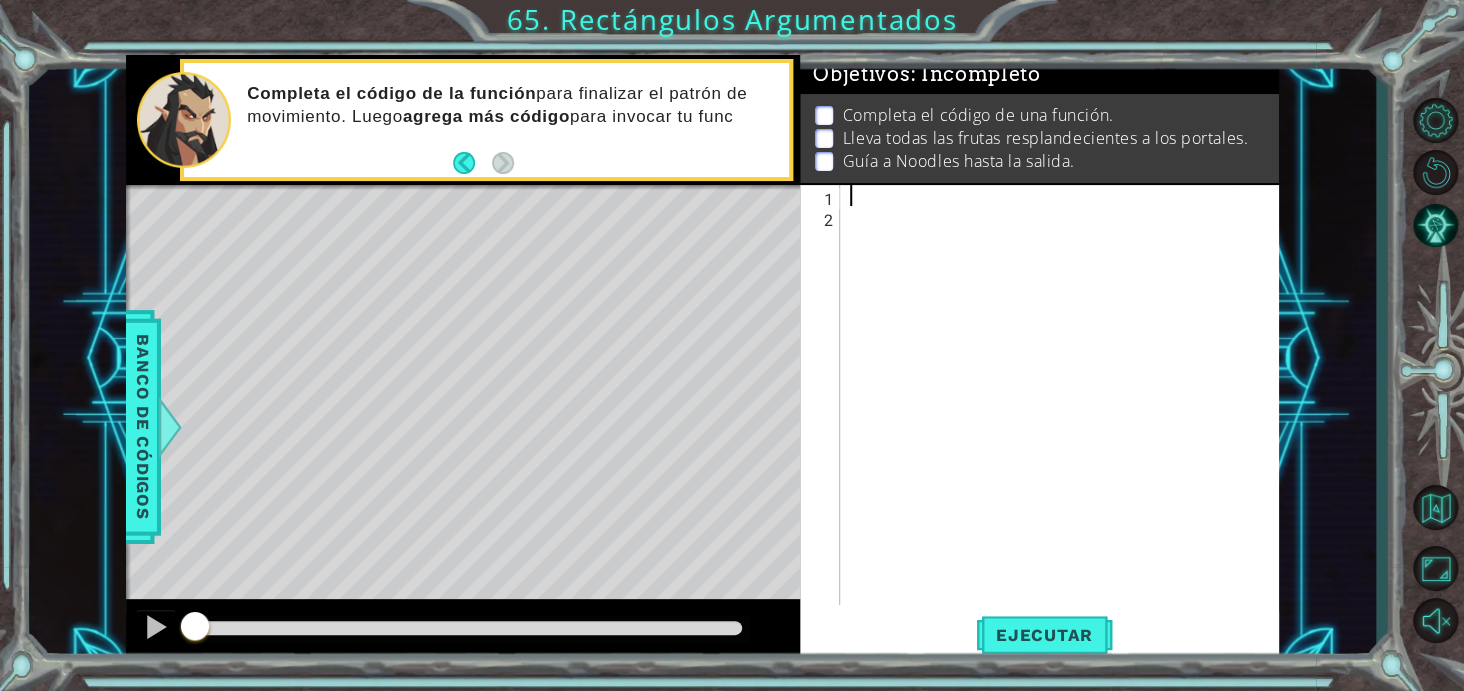 paste on "noodles.jumpRight(1)" 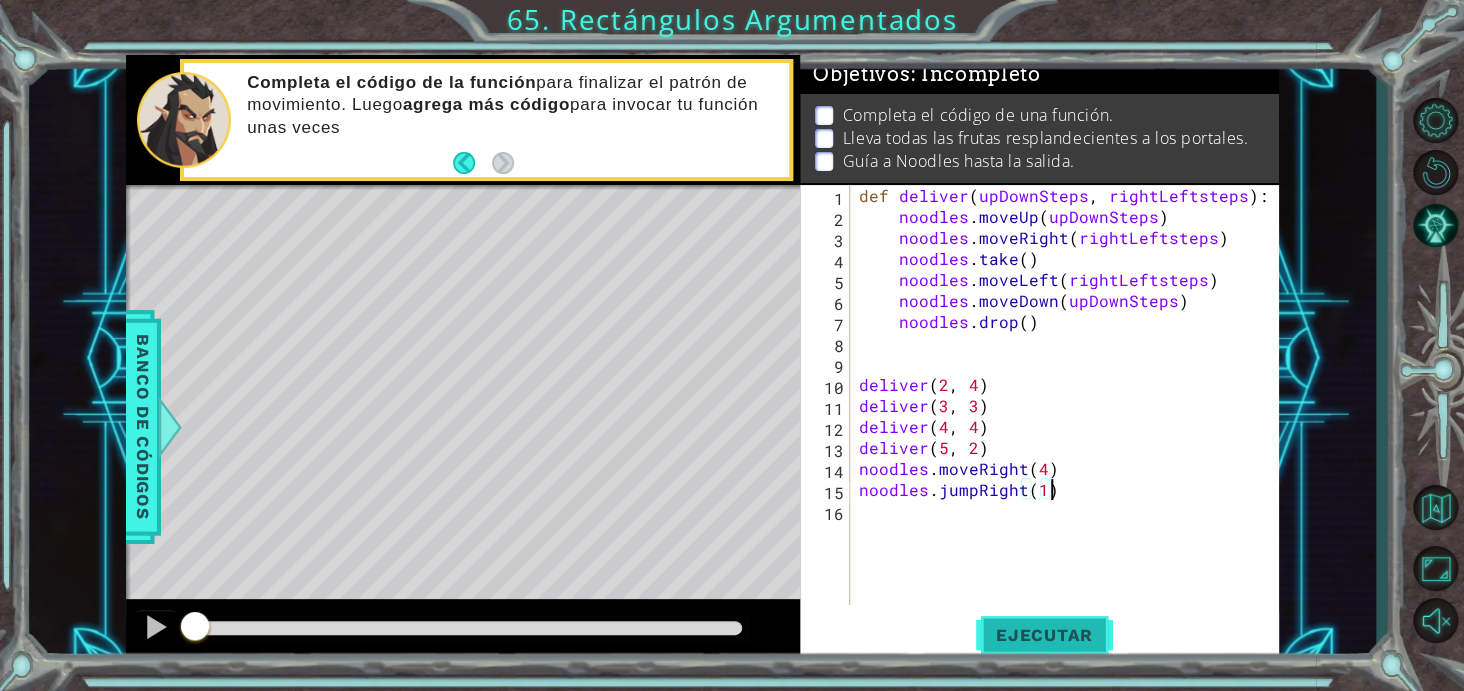 click on "Ejecutar" at bounding box center [1044, 635] 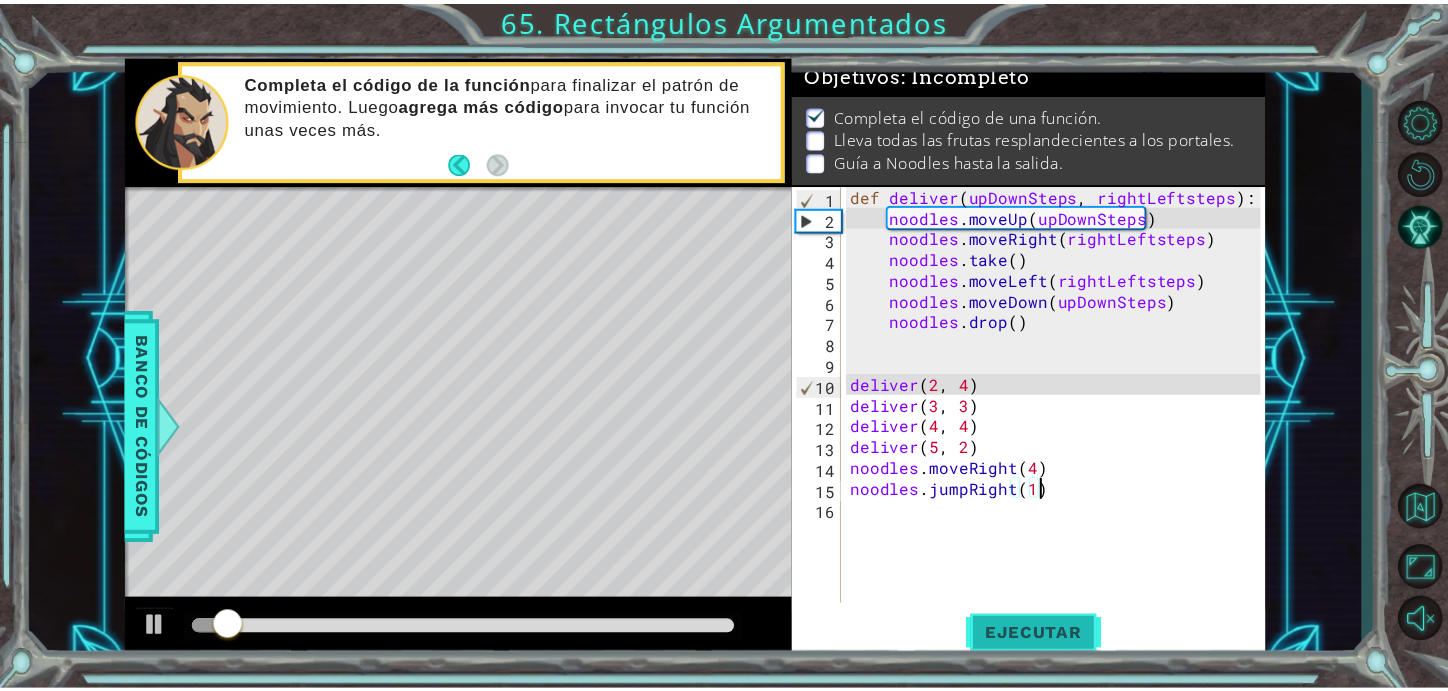 scroll, scrollTop: 12, scrollLeft: 0, axis: vertical 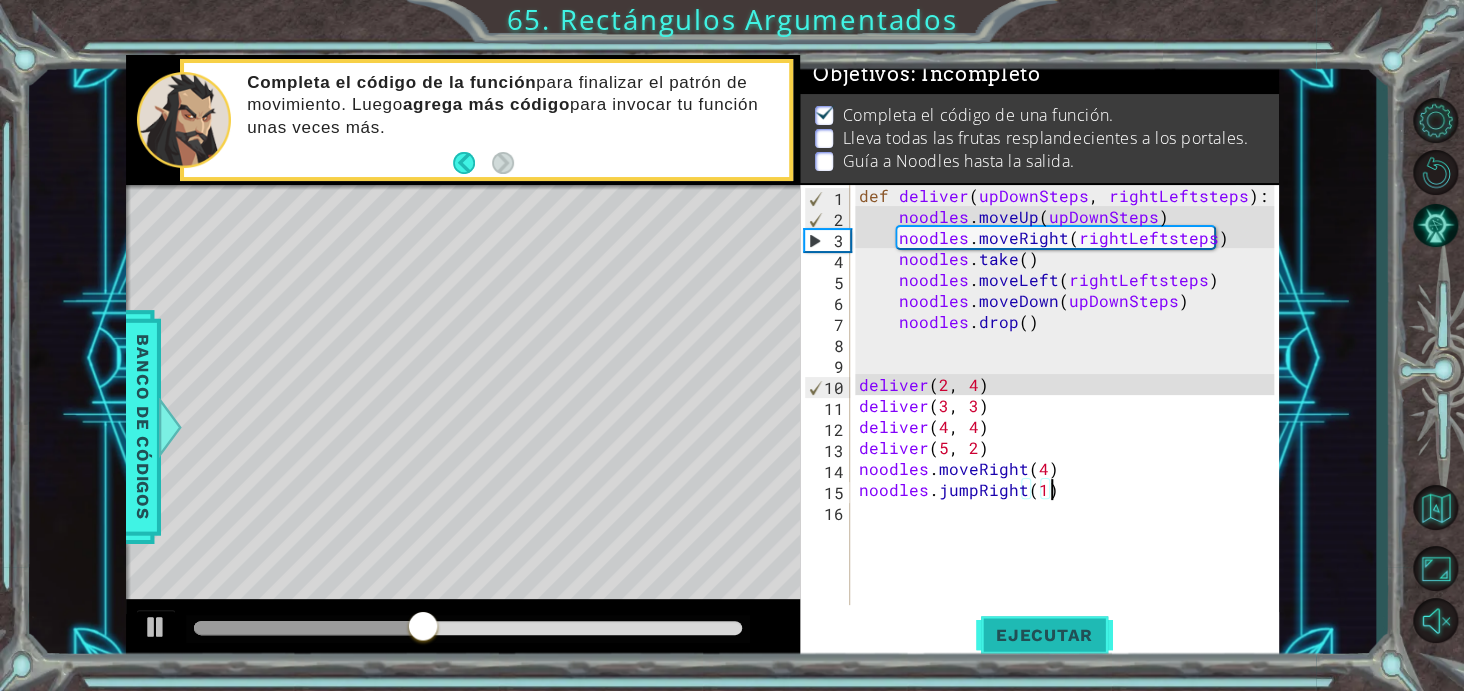 click on "Ejecutar" at bounding box center (1044, 635) 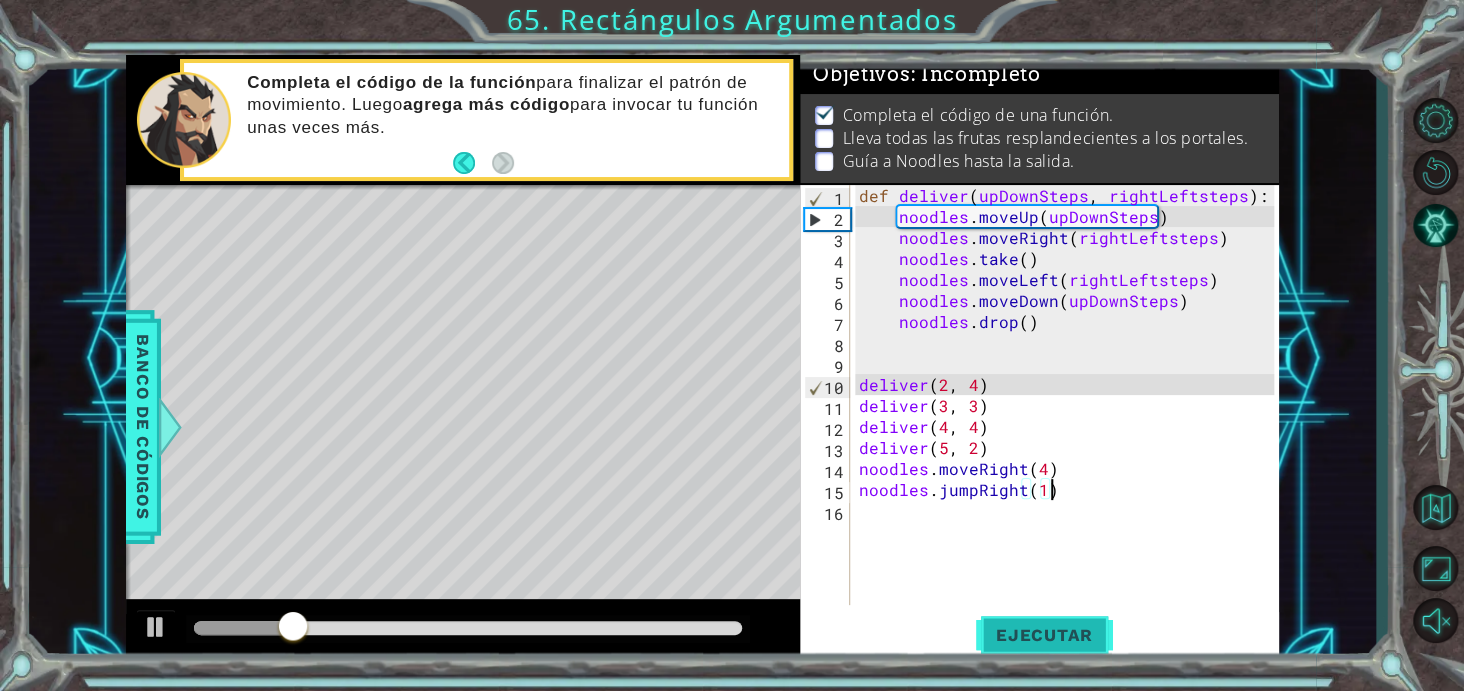 click on "Ejecutar" at bounding box center [1044, 635] 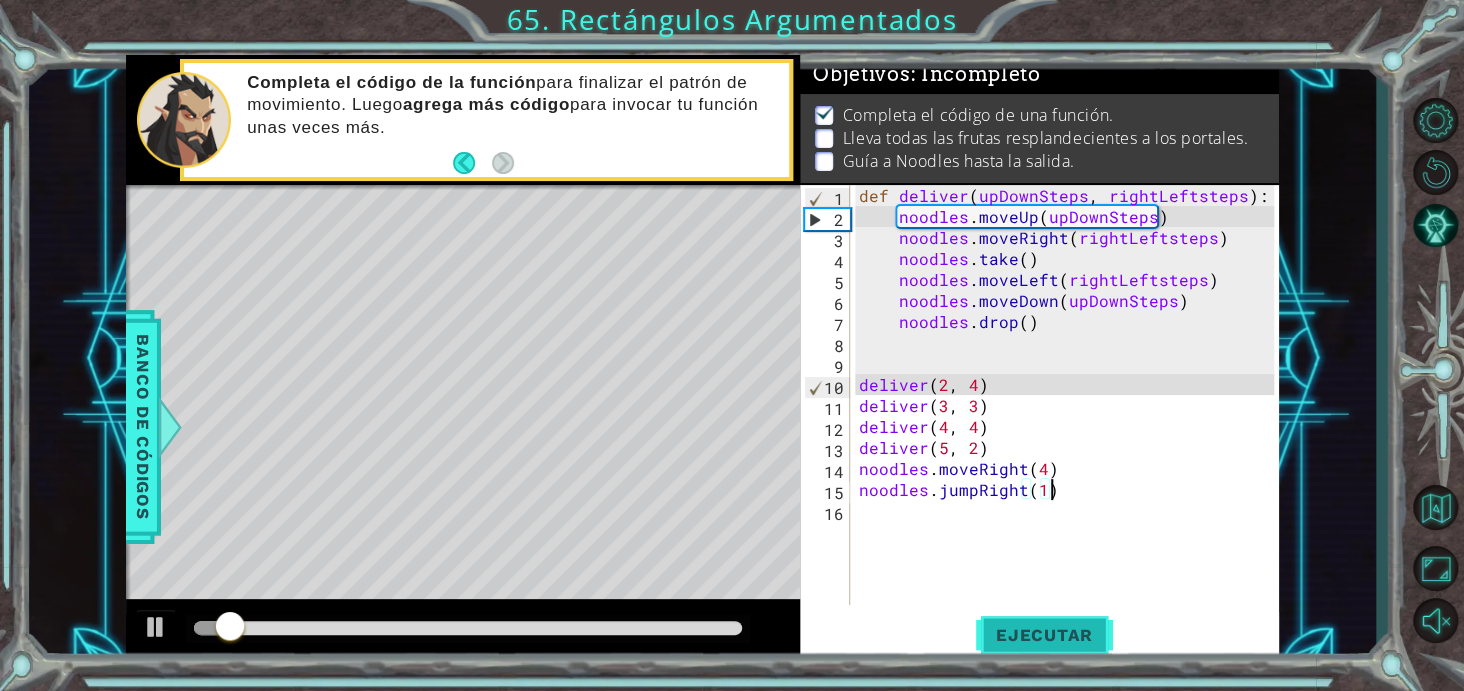 click on "Ejecutar" at bounding box center [1044, 635] 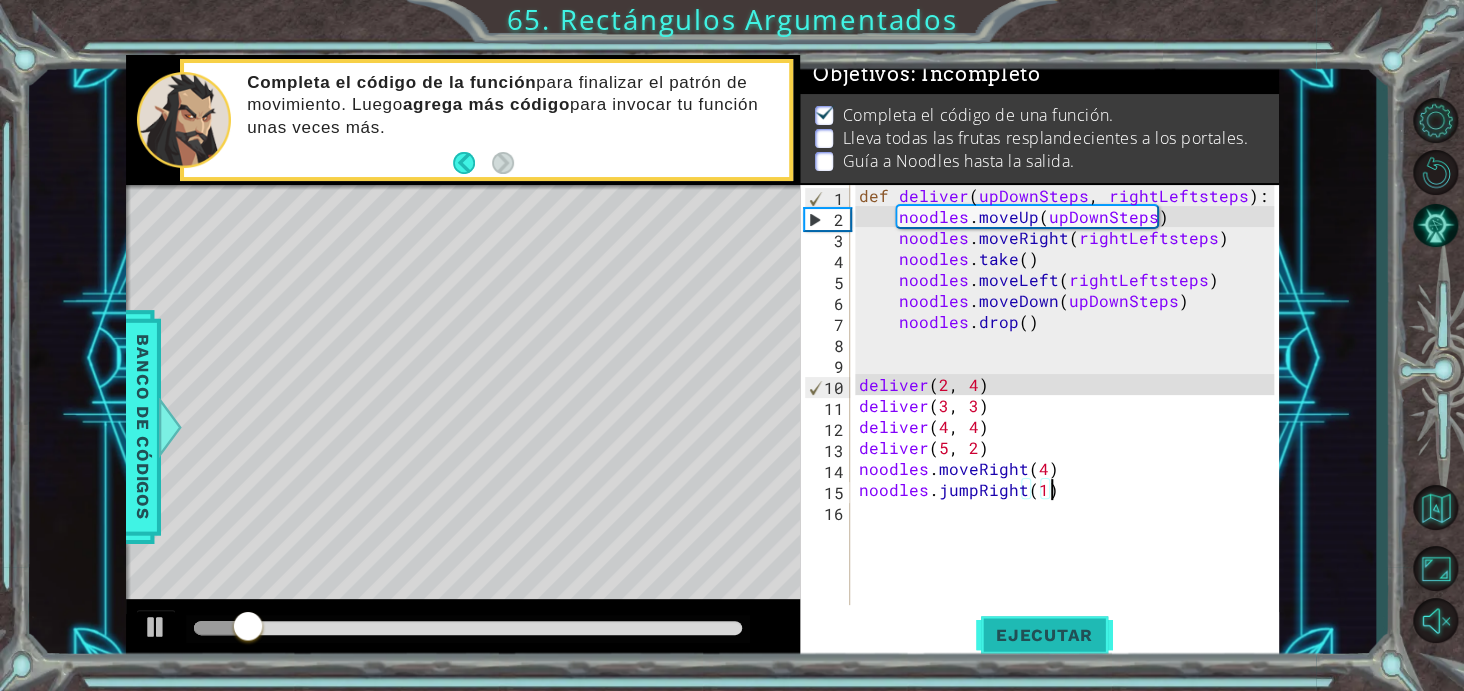 click on "Ejecutar" at bounding box center [1044, 635] 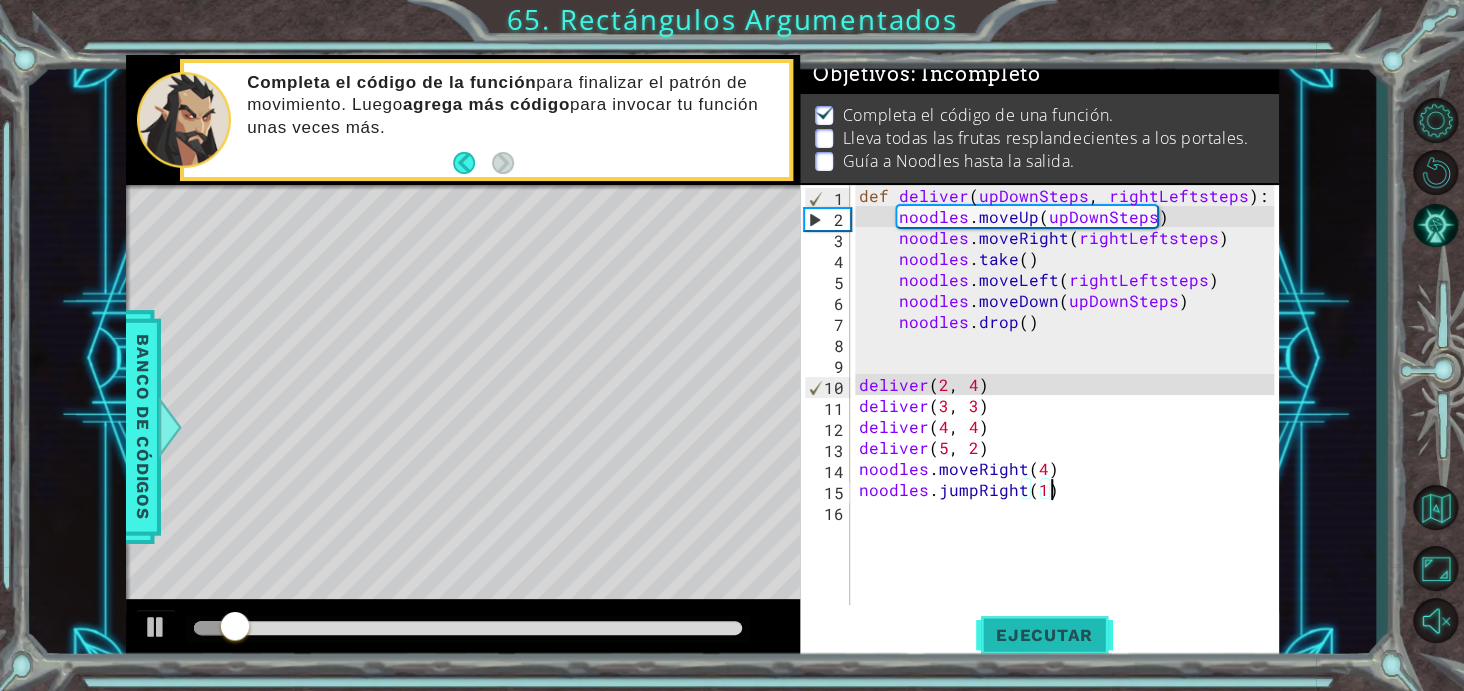 click on "Ejecutar" at bounding box center [1044, 635] 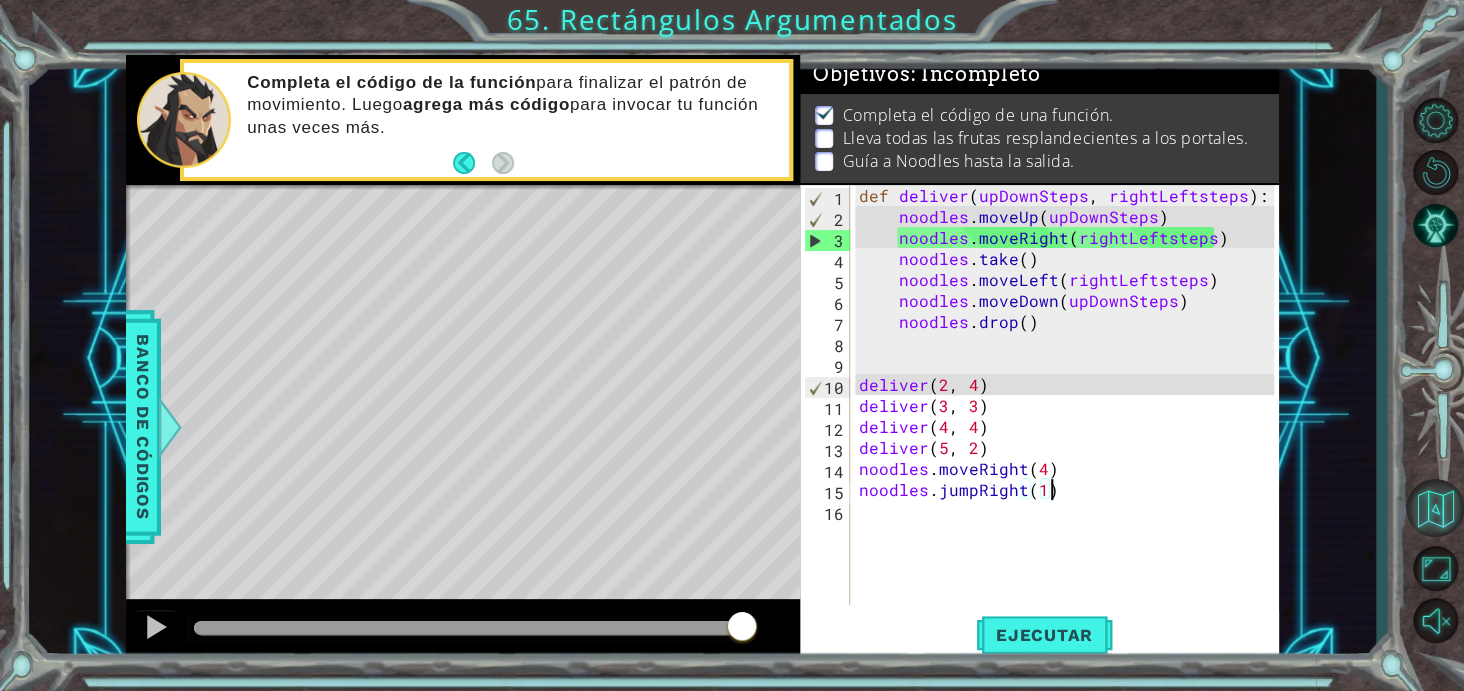 click at bounding box center (1435, 508) 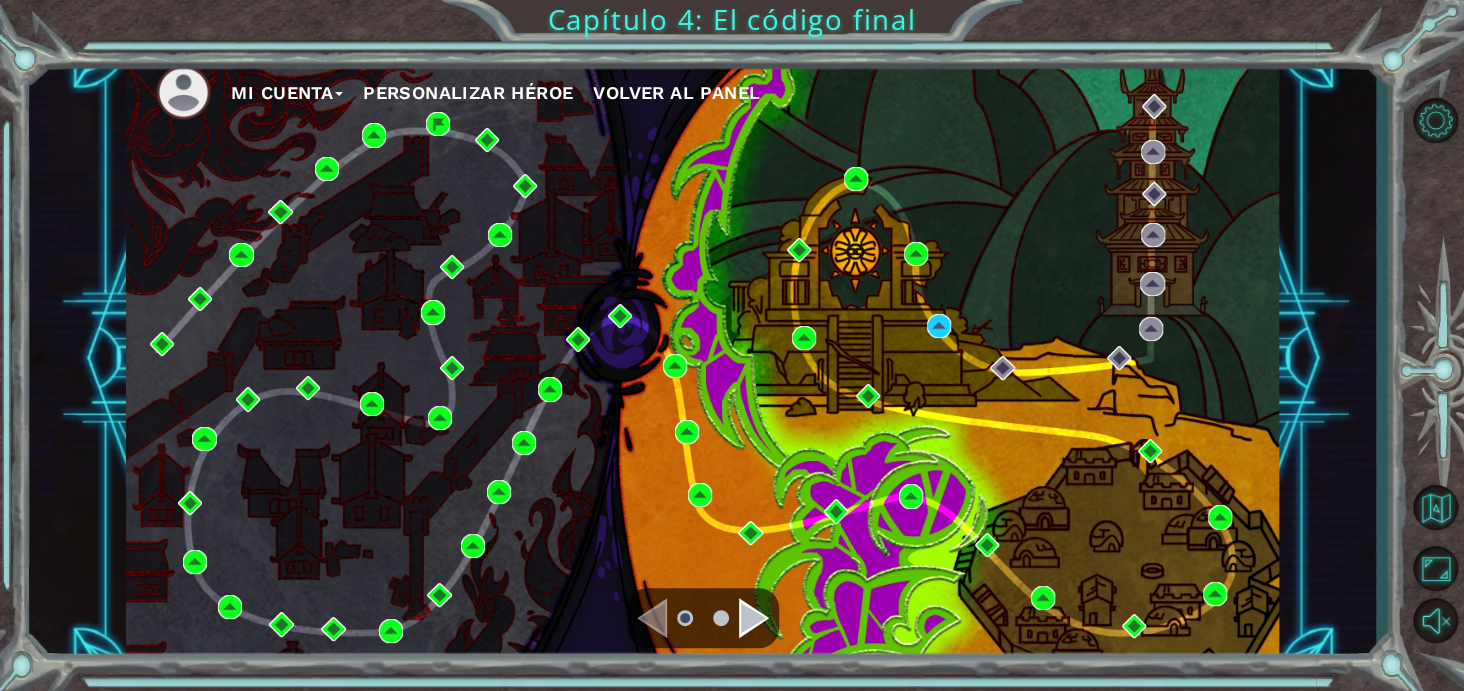 click on "Volver al panel" at bounding box center [676, 92] 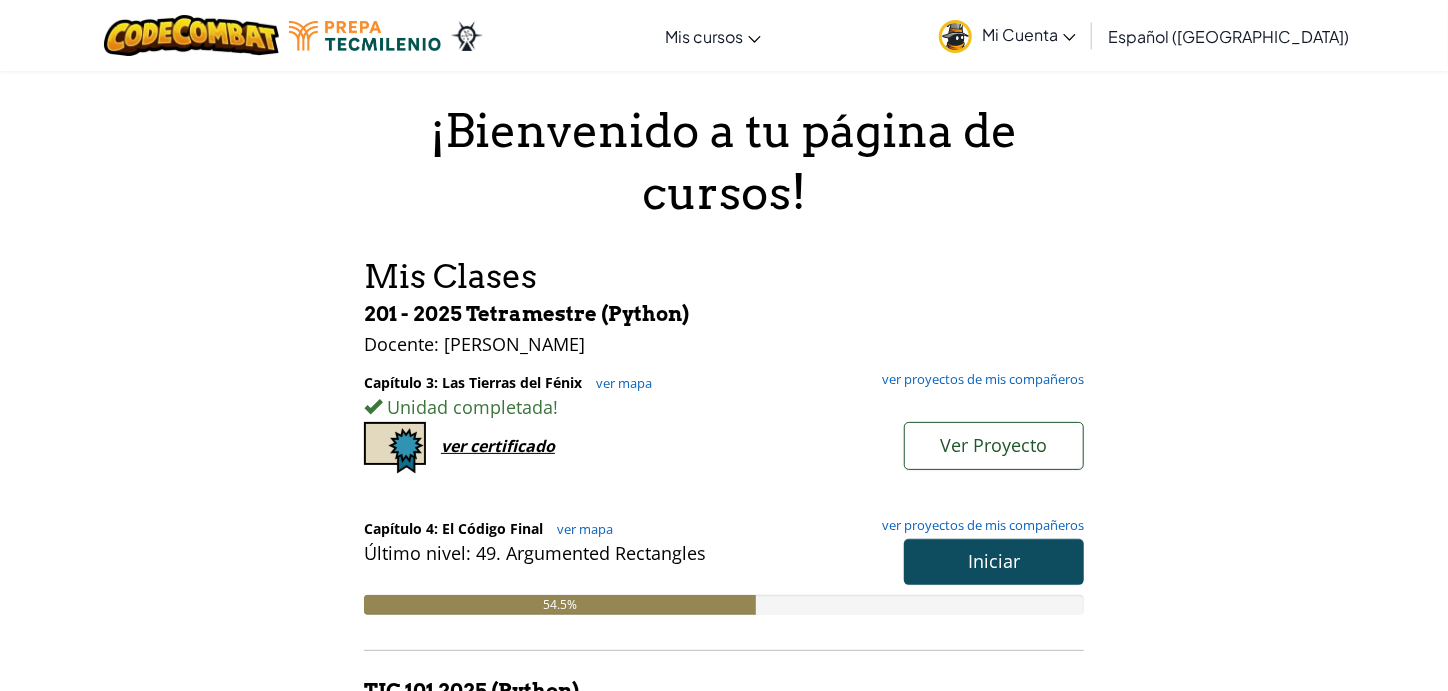 click on "Mi Cuenta" at bounding box center [1029, 34] 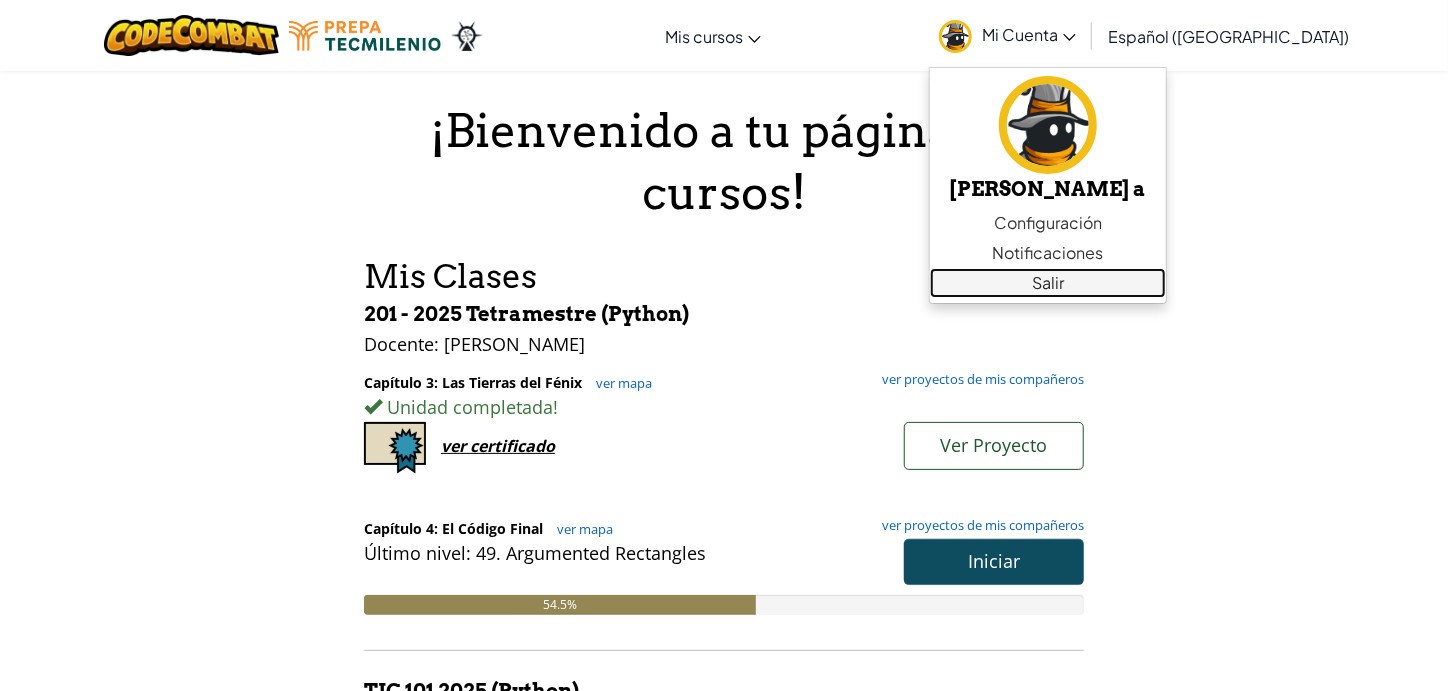 click on "Salir" at bounding box center [1048, 283] 